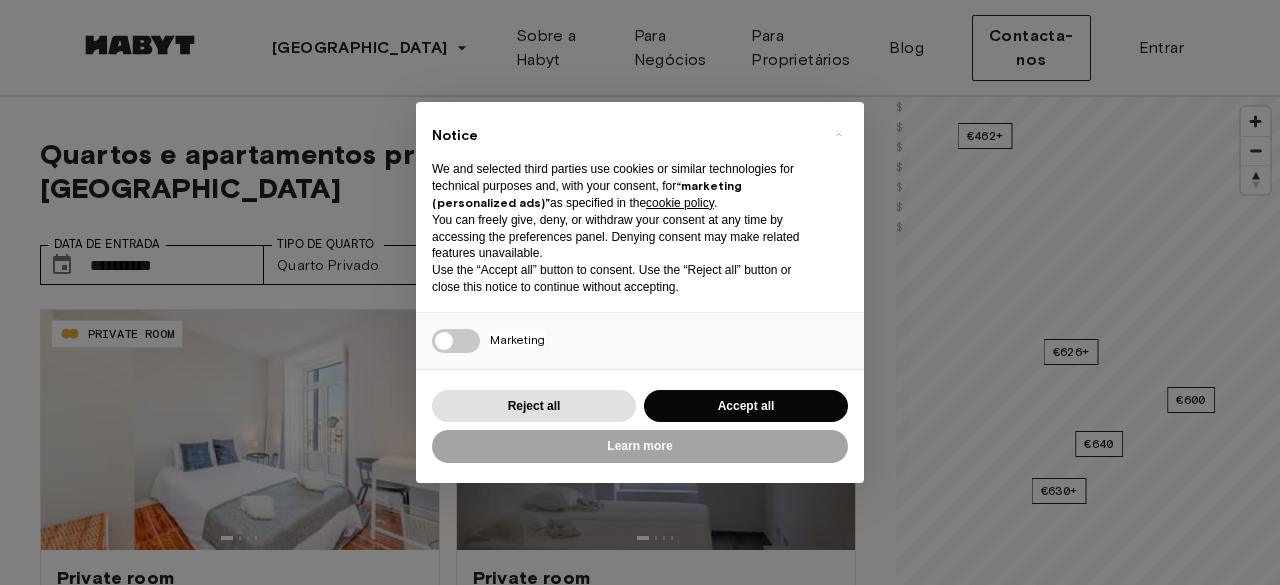 scroll, scrollTop: 125, scrollLeft: 0, axis: vertical 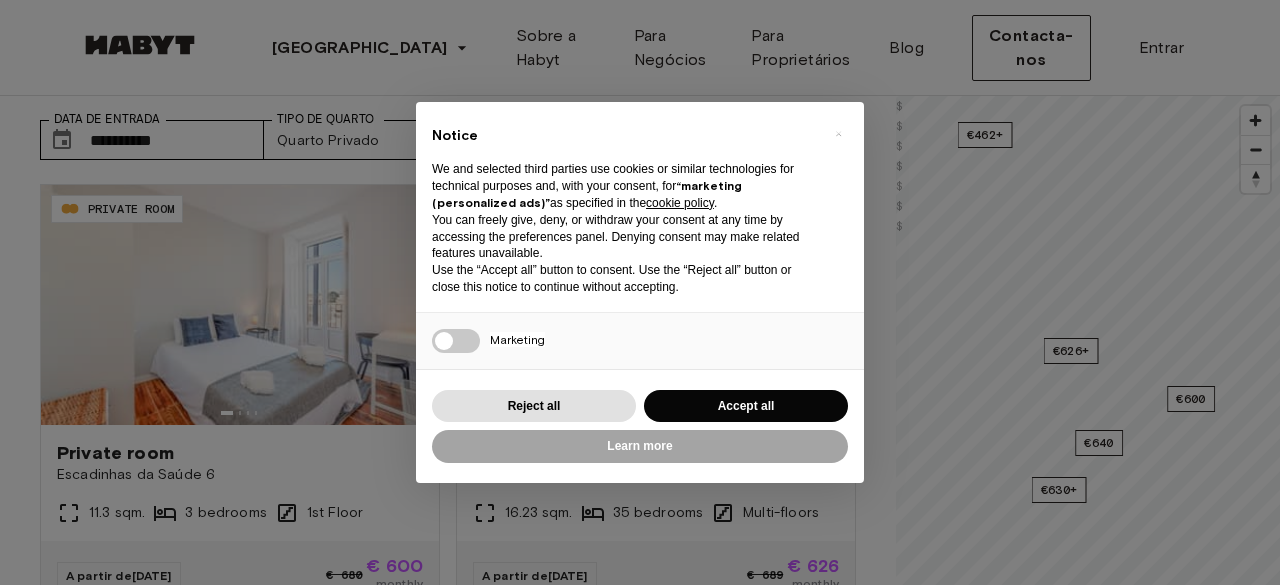 click on "Reject all Accept all" at bounding box center (640, 406) 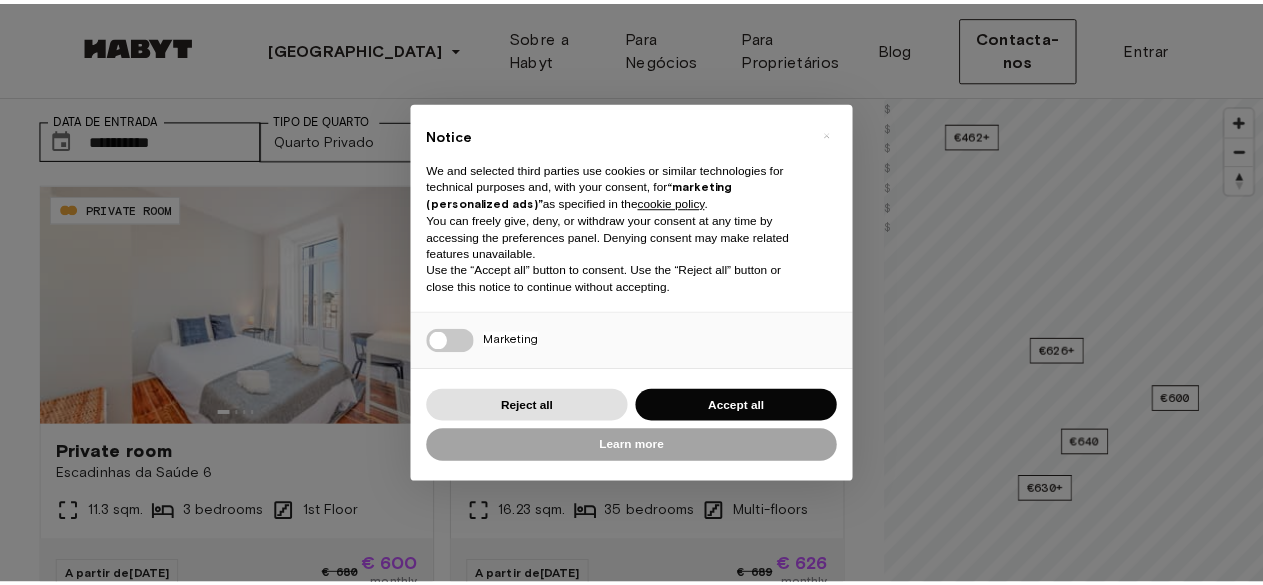 scroll, scrollTop: 0, scrollLeft: 0, axis: both 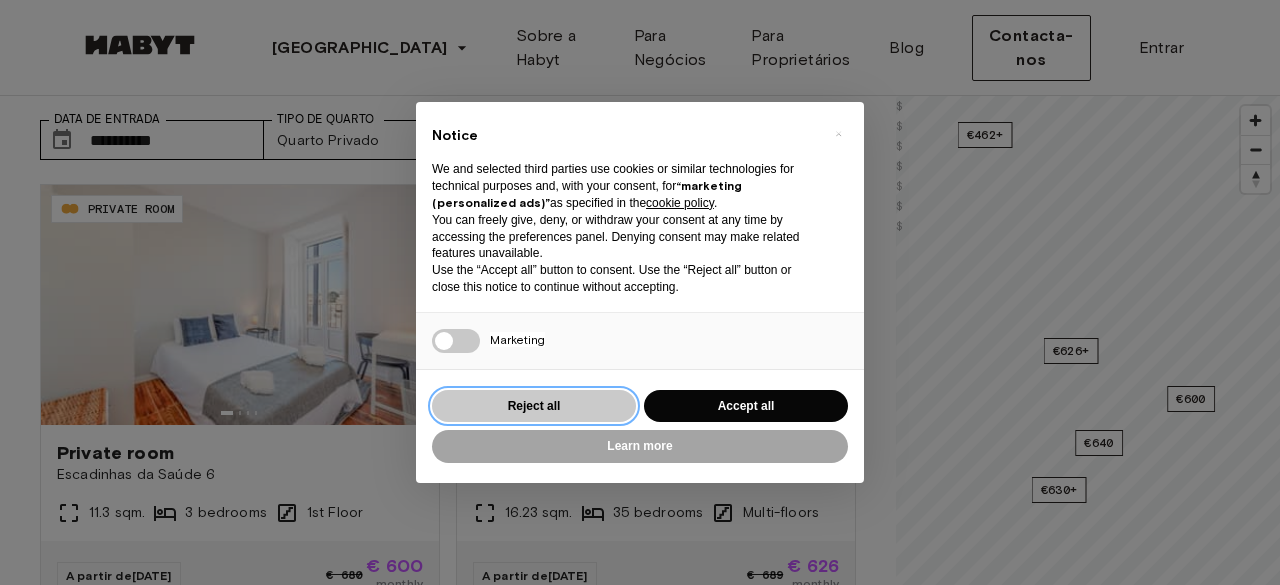 click on "Reject all" at bounding box center [534, 406] 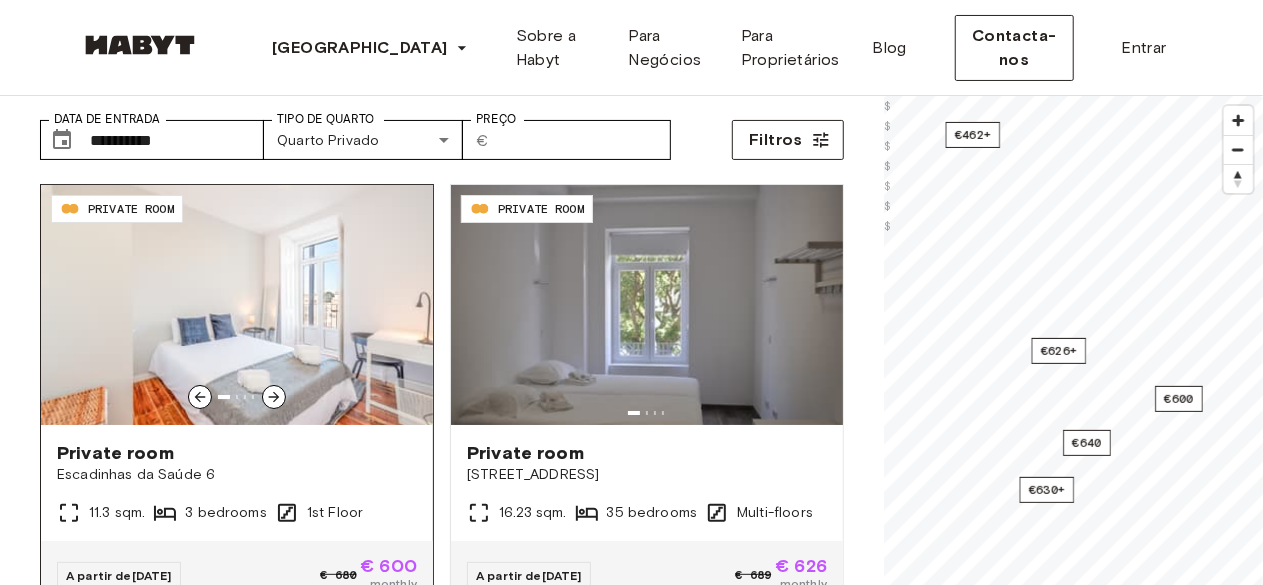 click 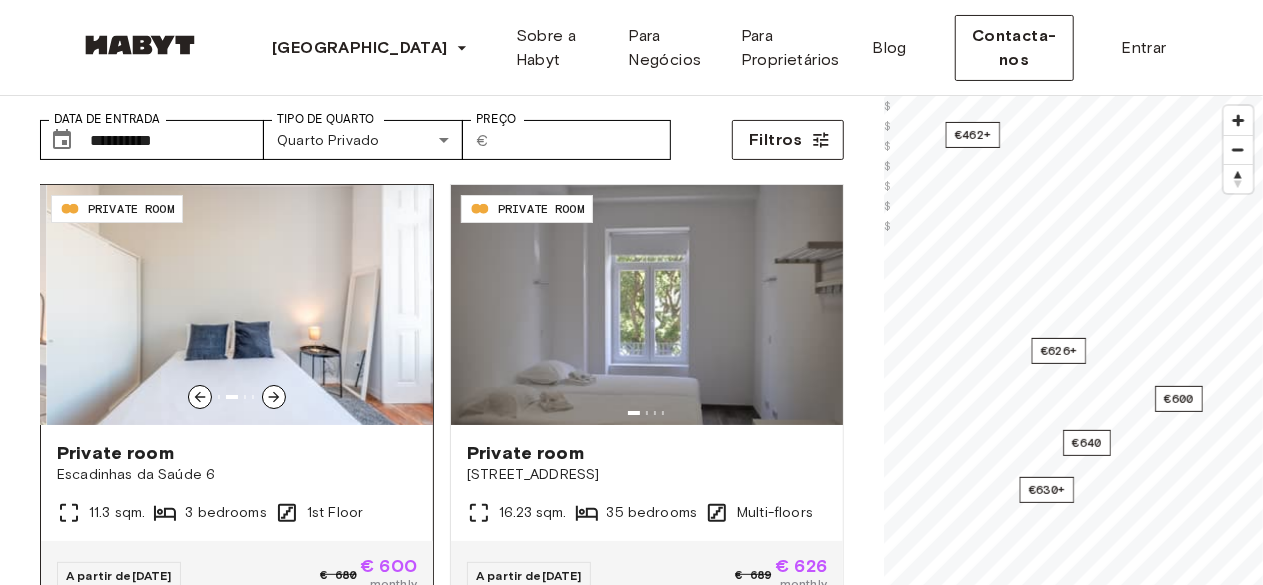 click 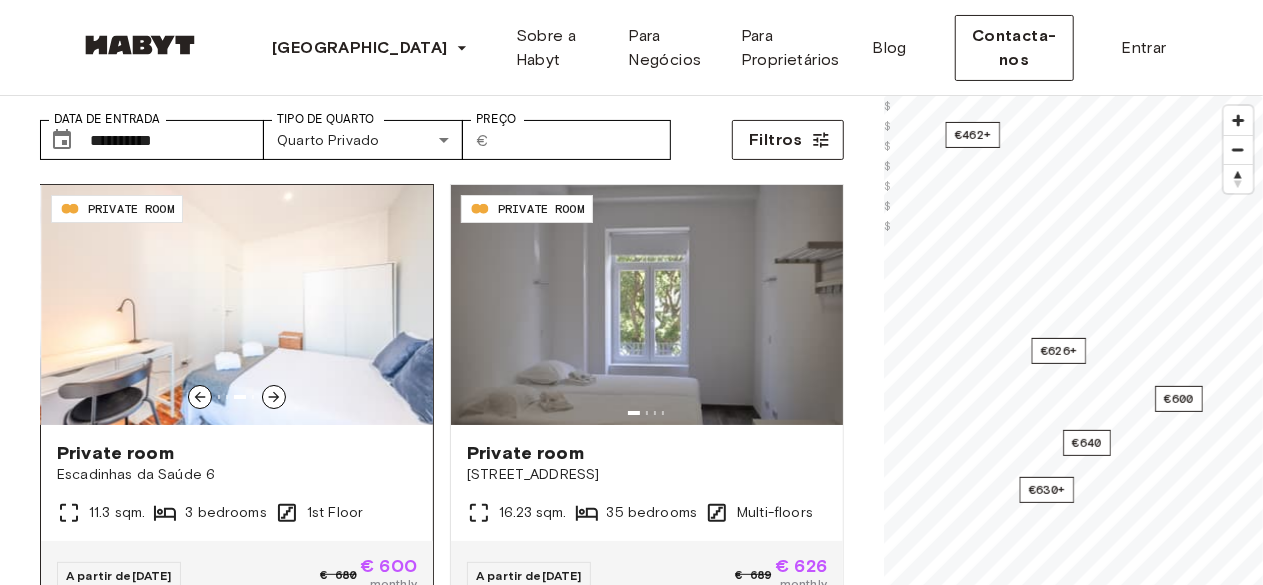 click 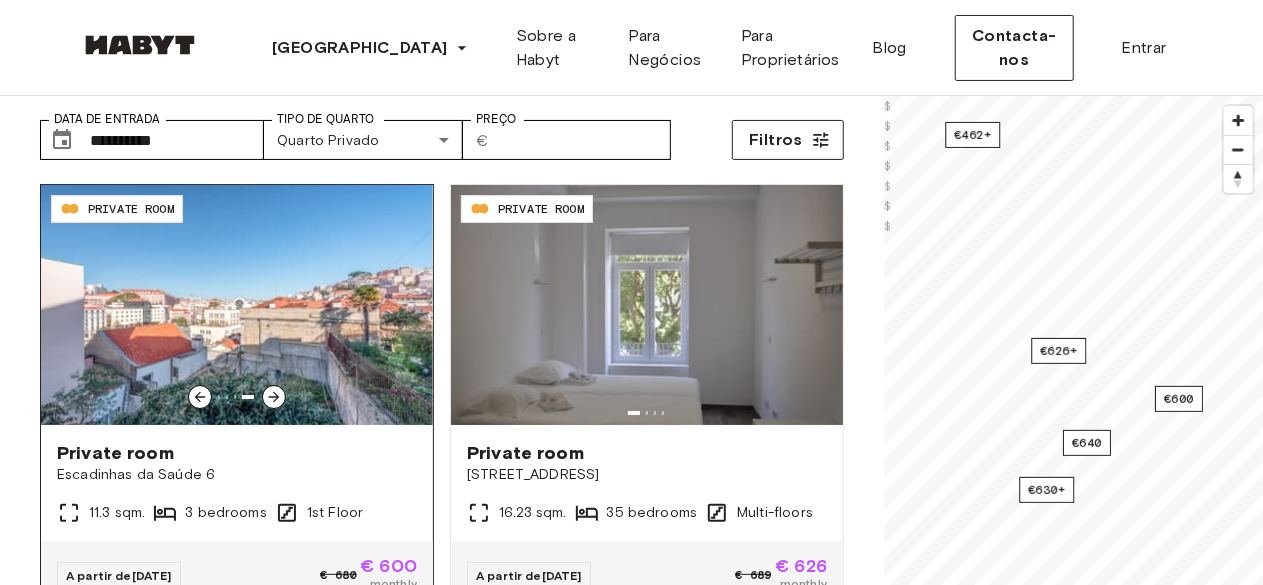 click 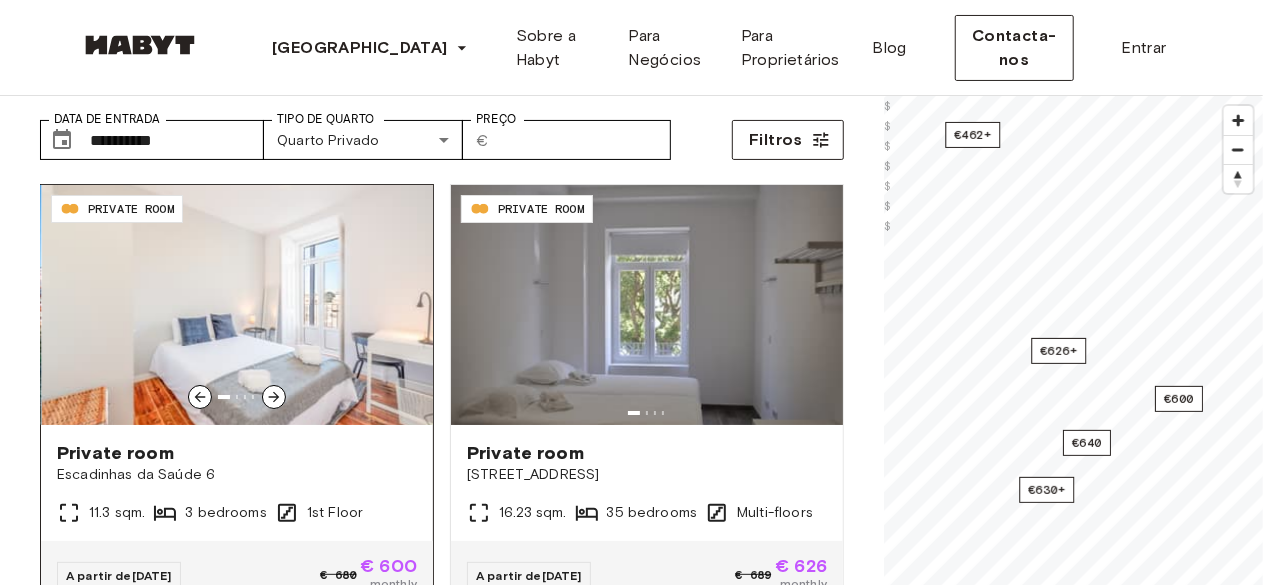 click 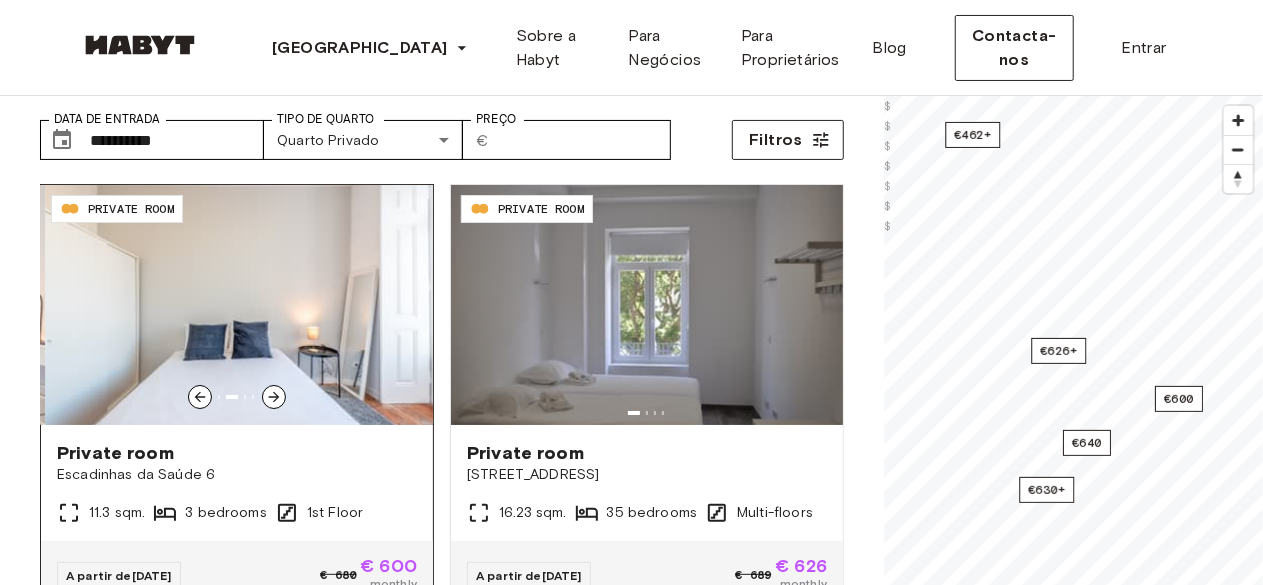 click 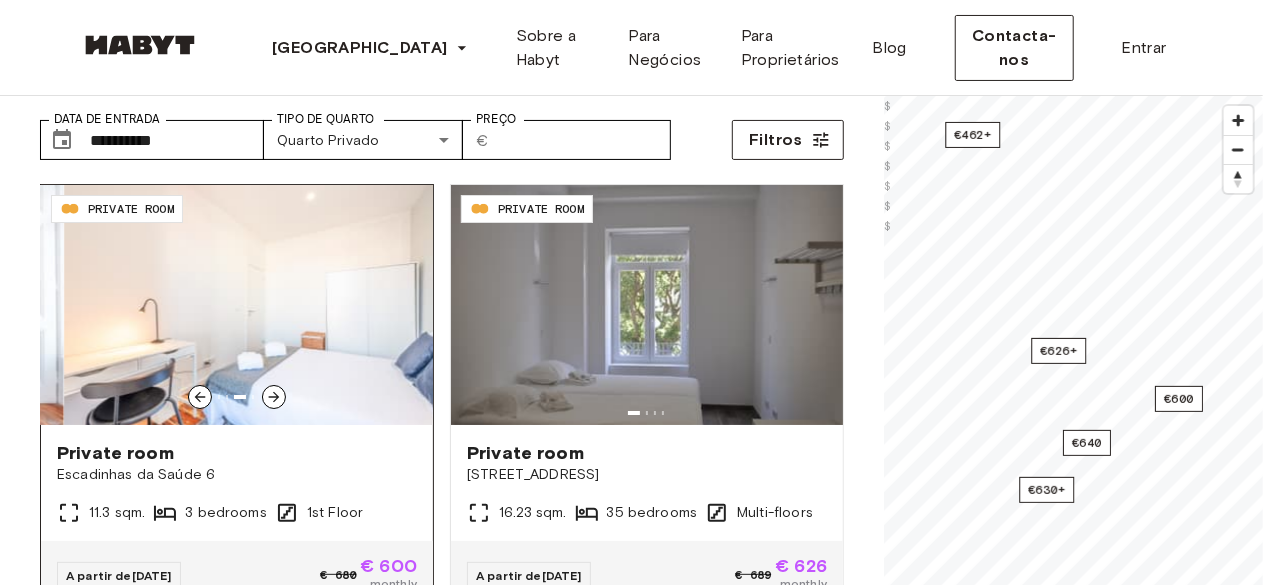 click 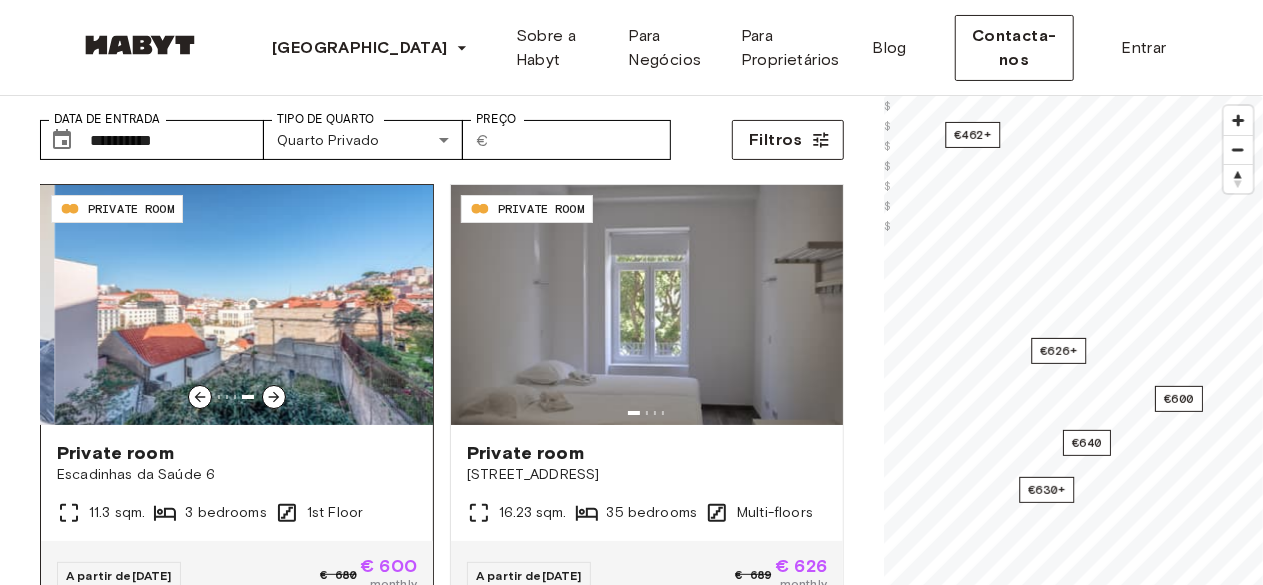 click 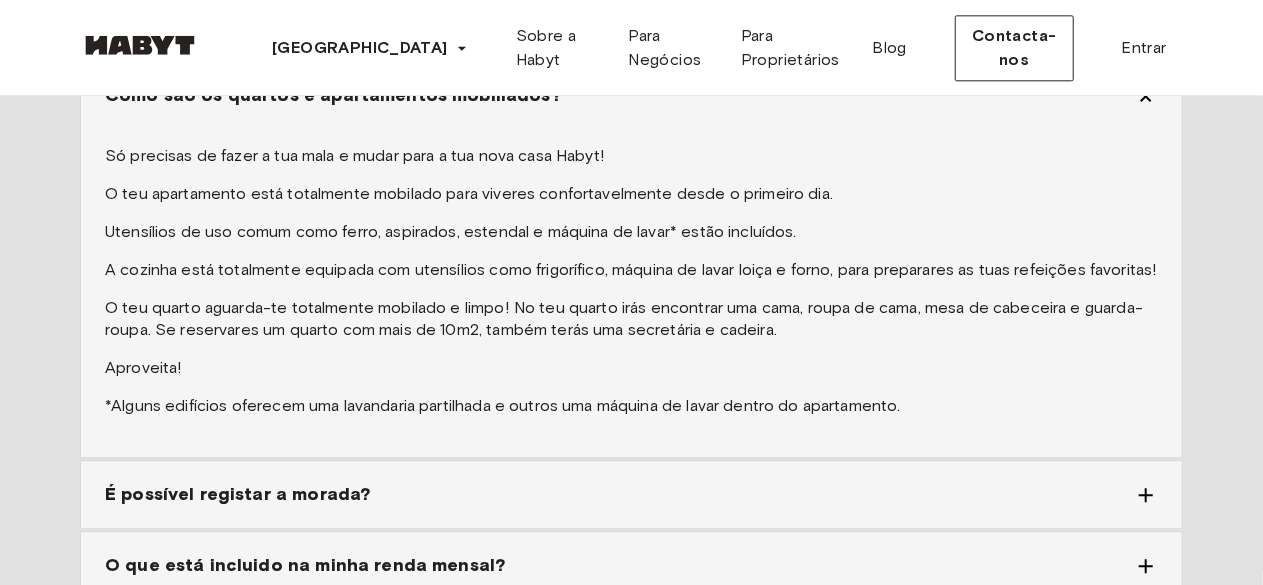 scroll, scrollTop: 2486, scrollLeft: 0, axis: vertical 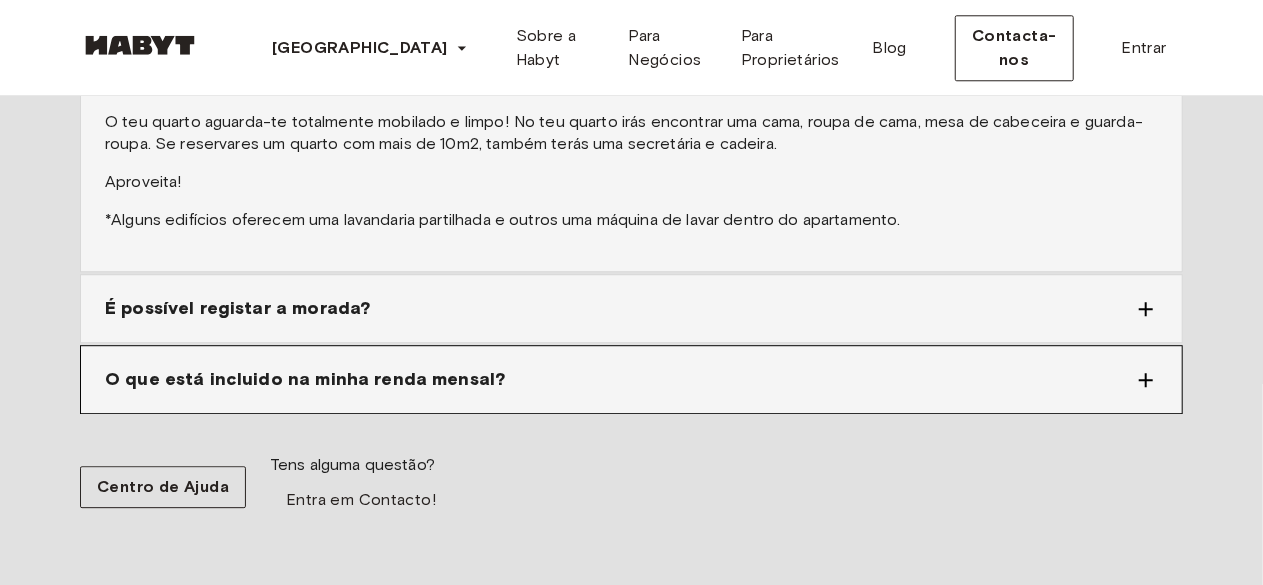 click 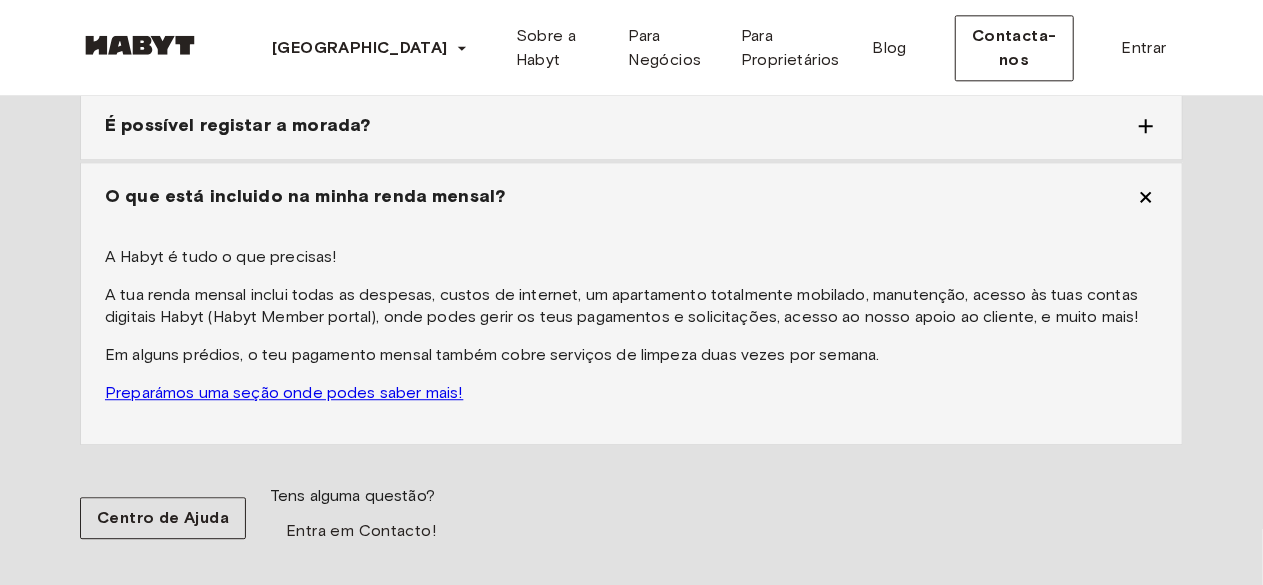 scroll, scrollTop: 2527, scrollLeft: 0, axis: vertical 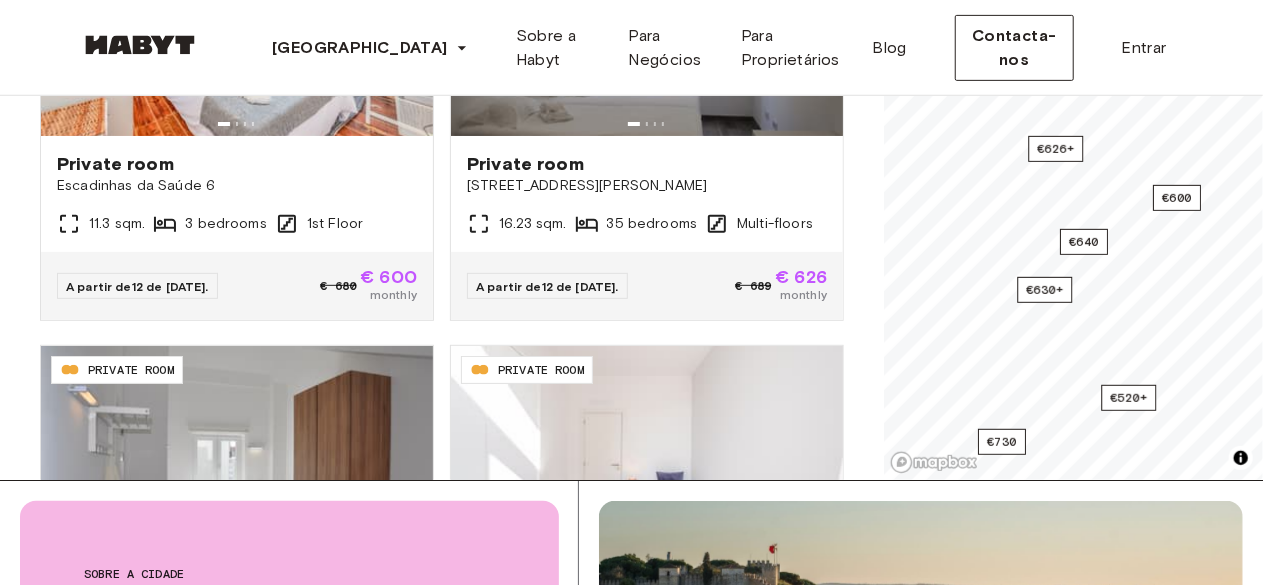 click on "**********" at bounding box center (631, 2017) 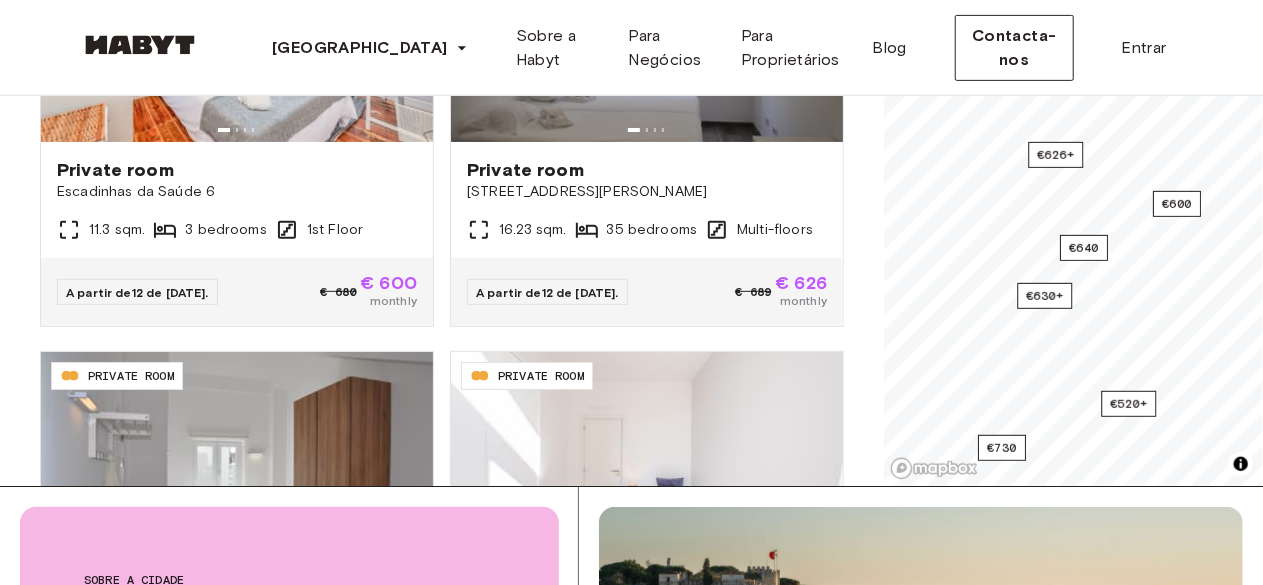 scroll, scrollTop: 497, scrollLeft: 0, axis: vertical 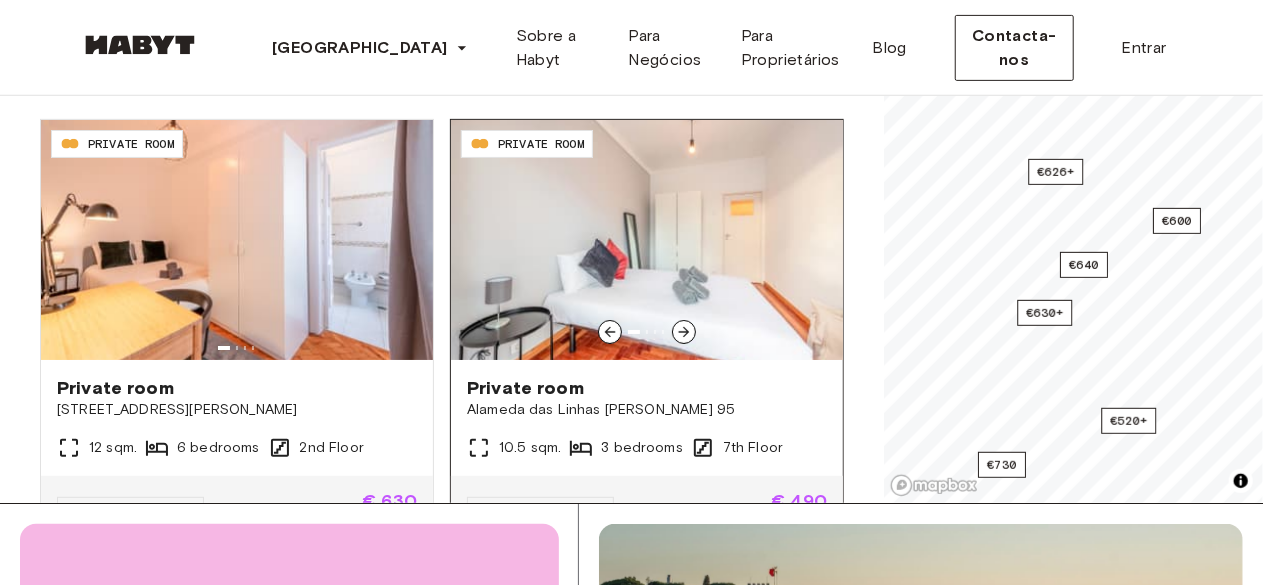 click 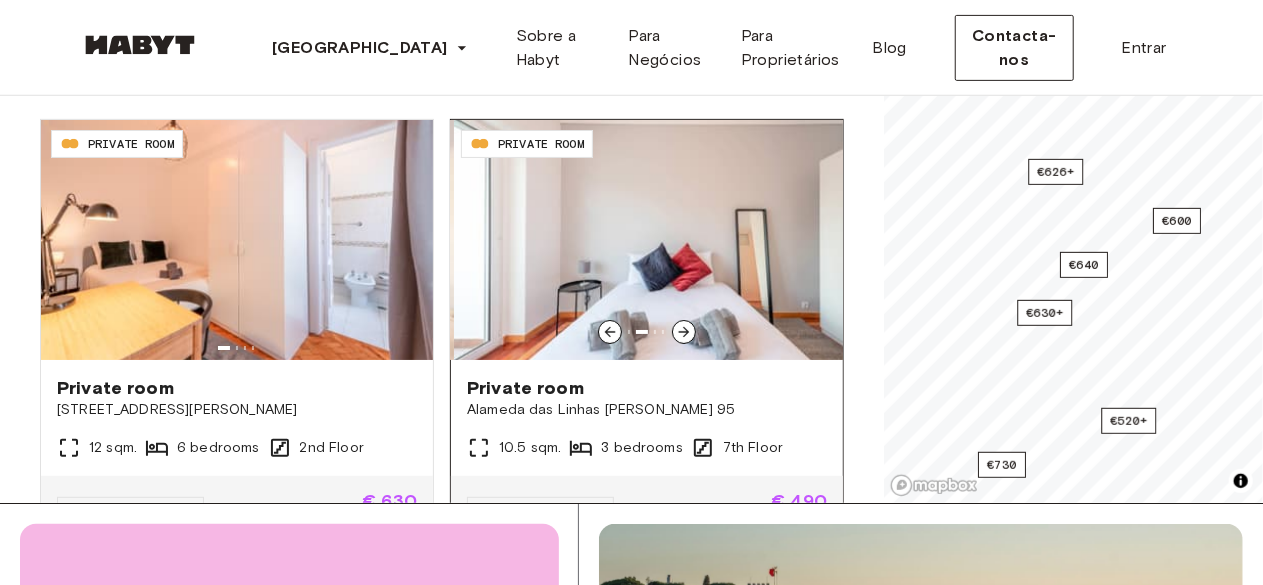 click 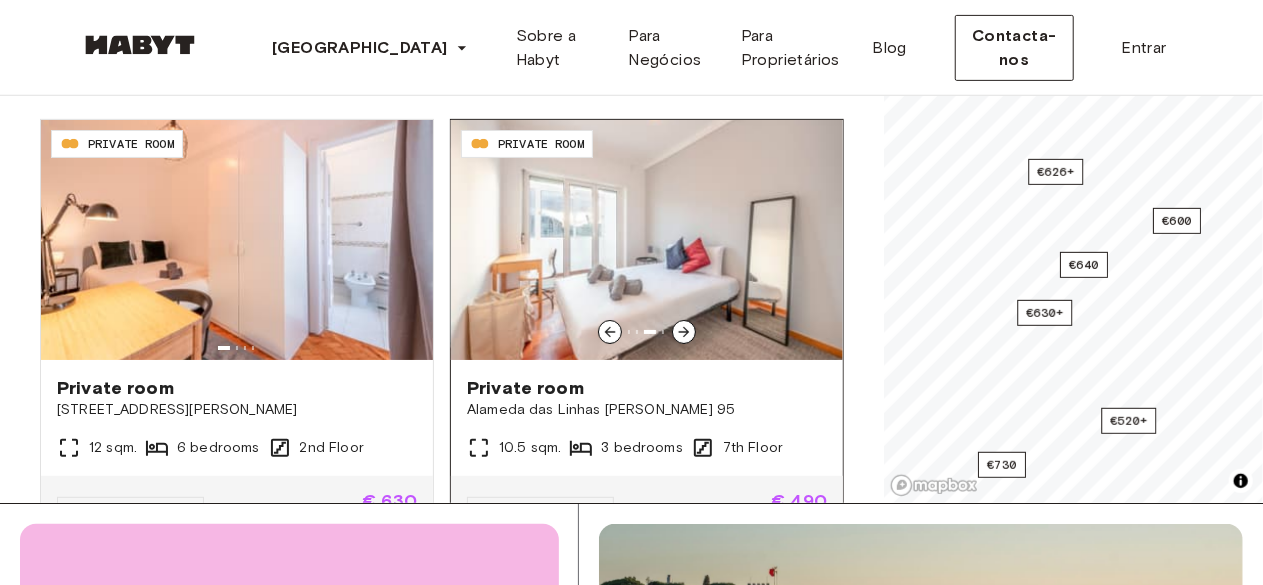 click 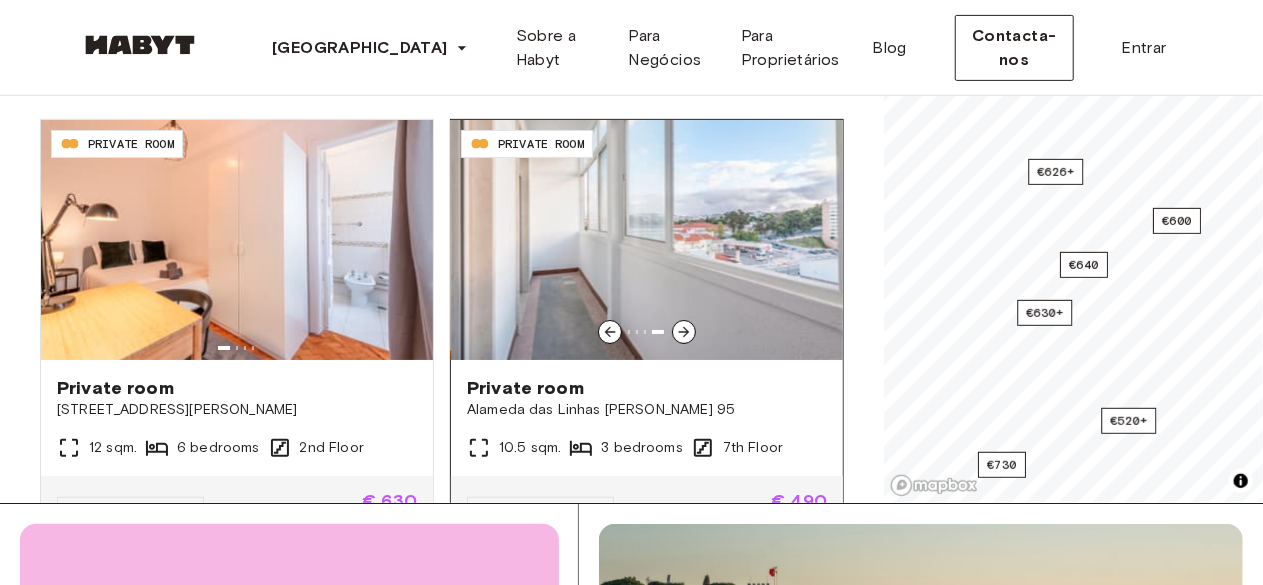 click 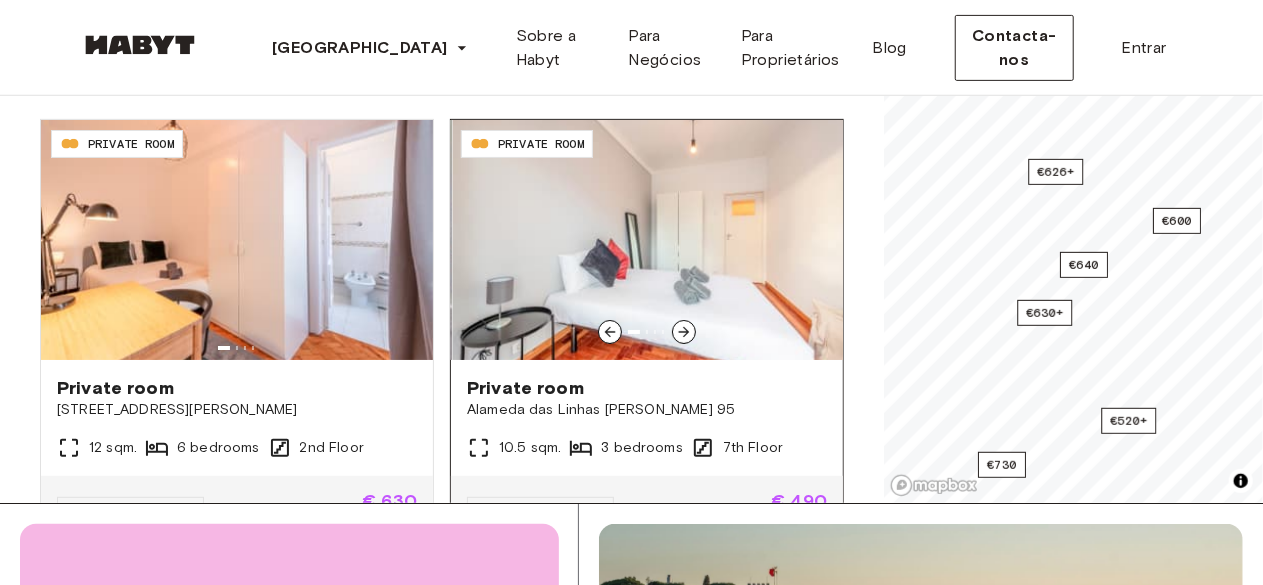 click 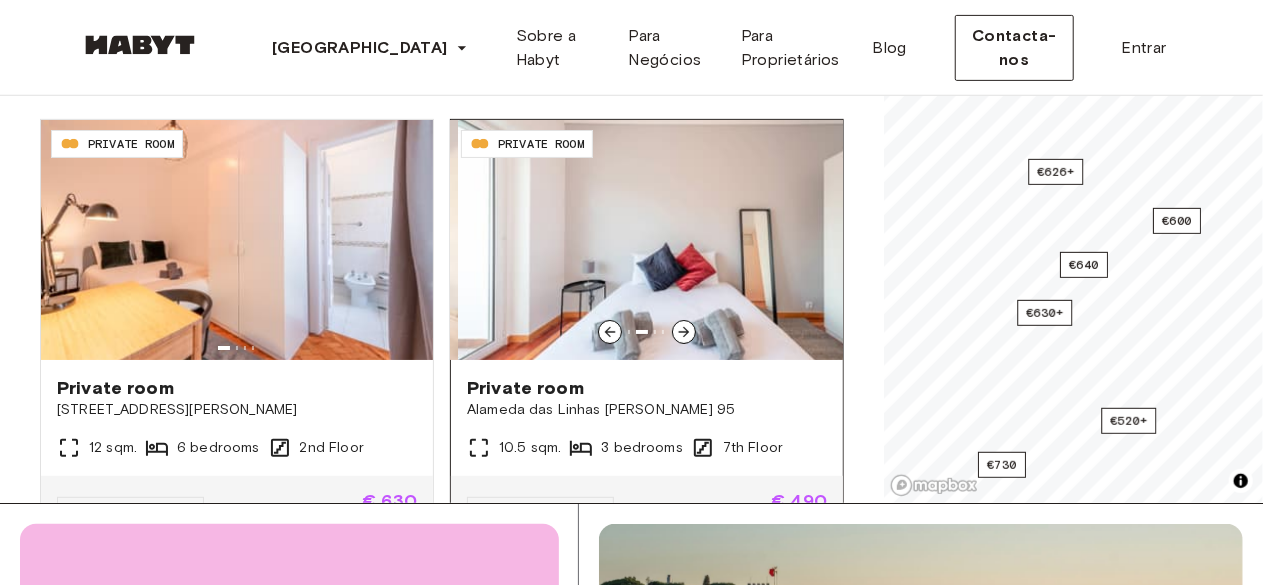 click 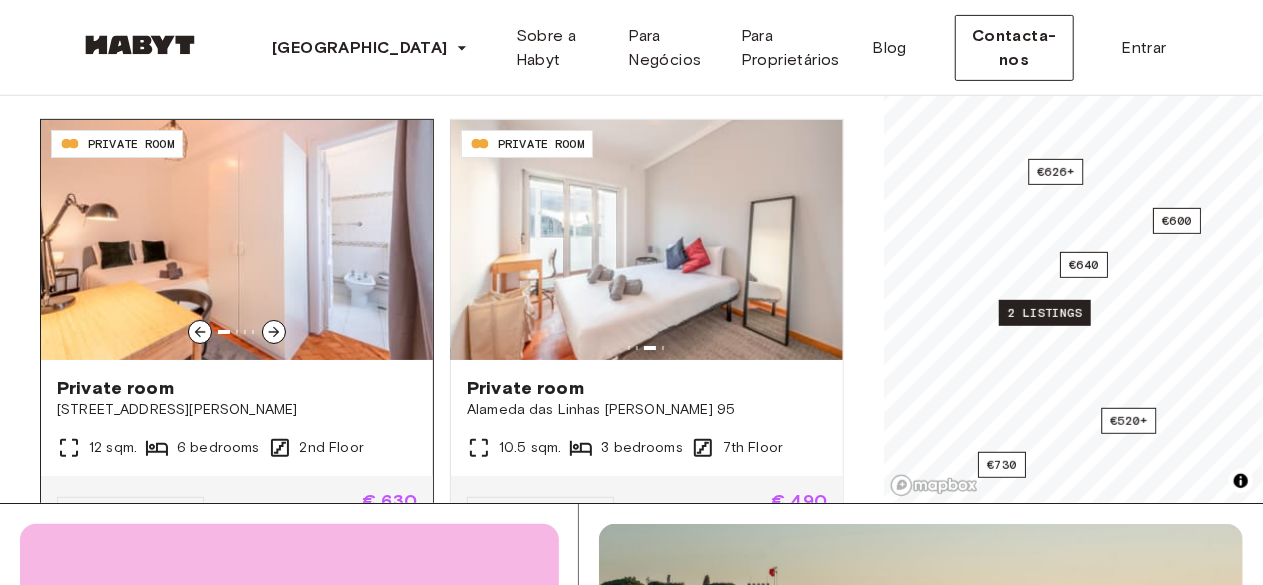 click 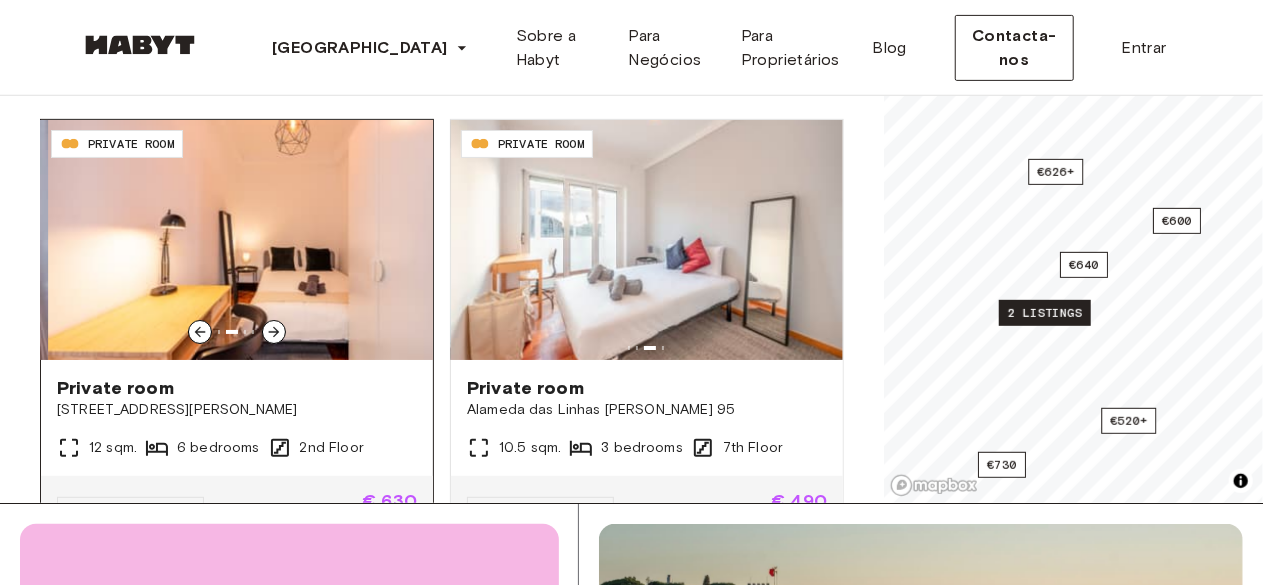 click 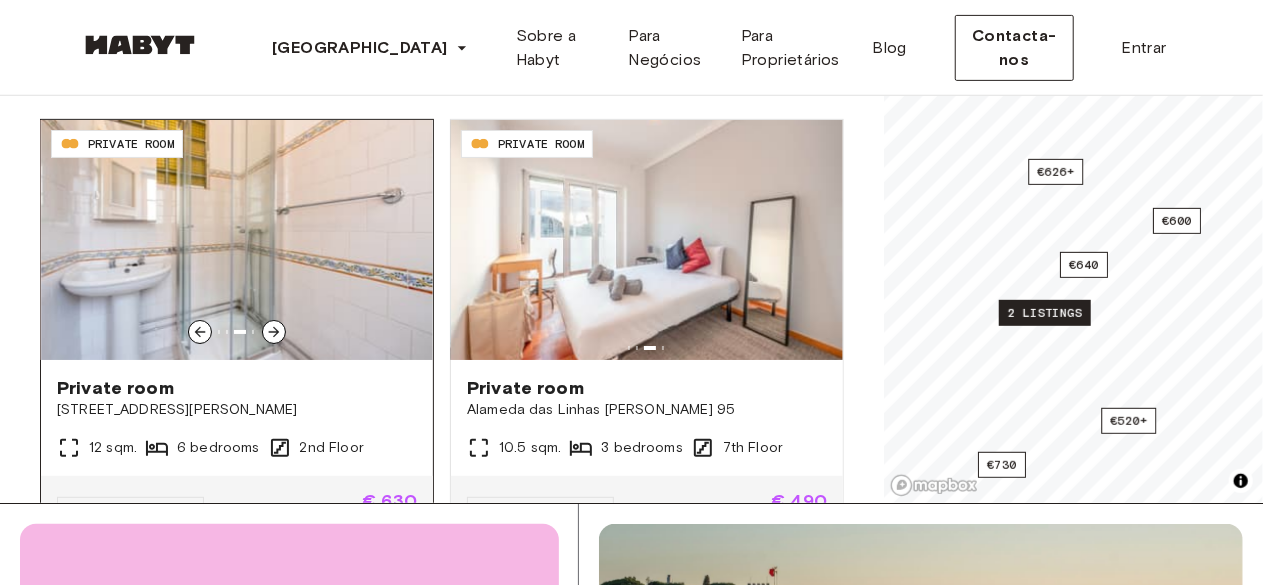 click 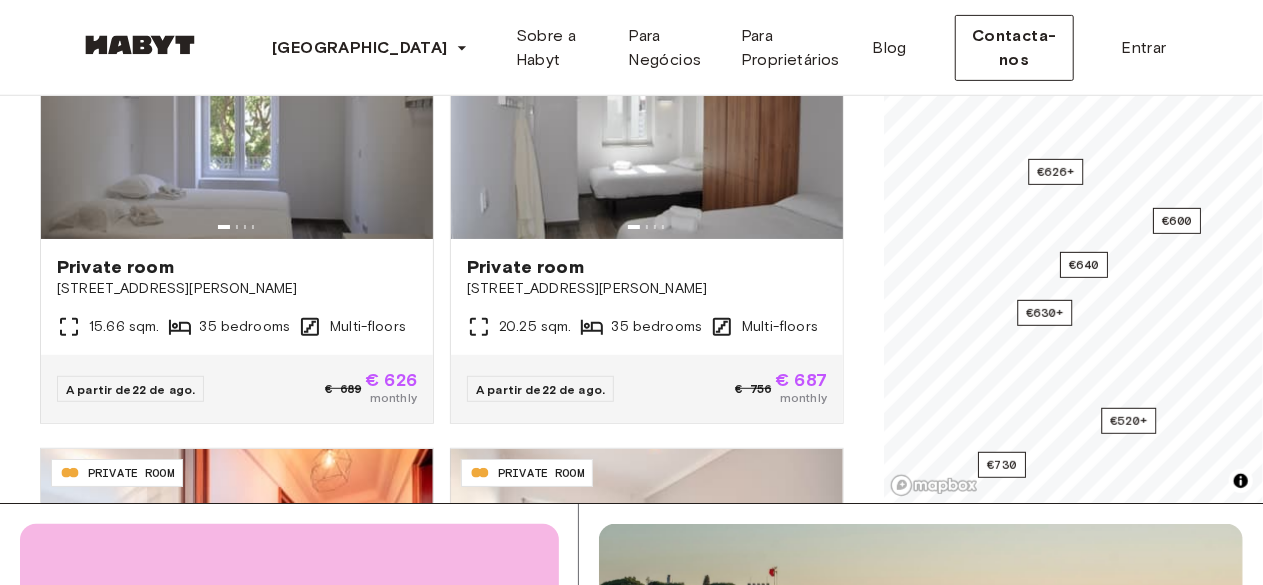 scroll, scrollTop: 3492, scrollLeft: 0, axis: vertical 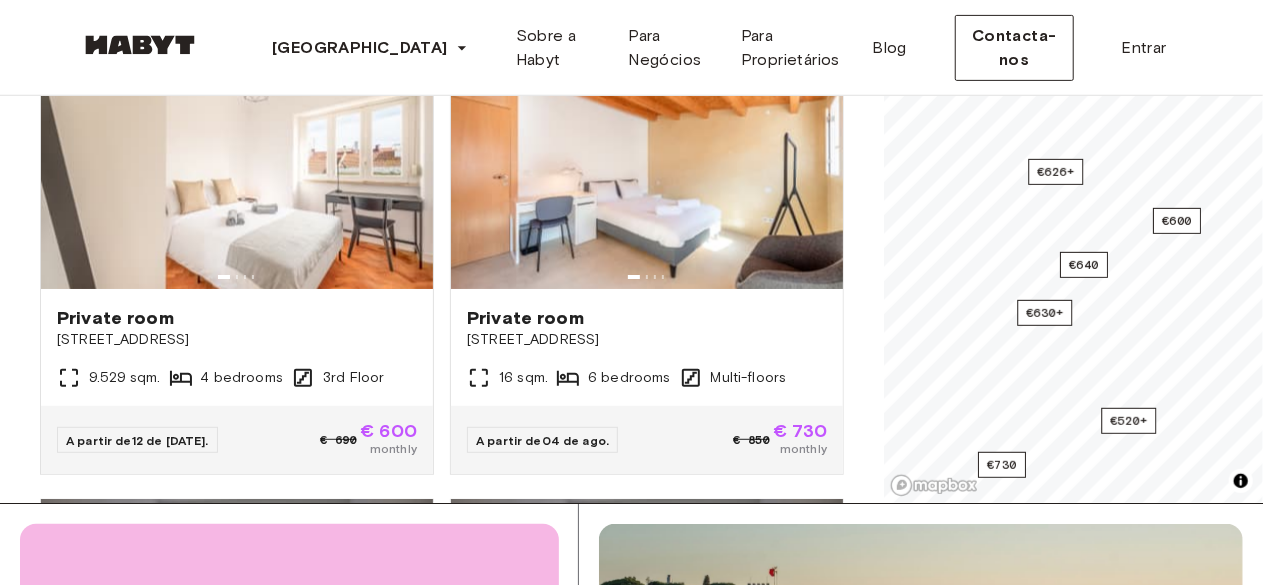 drag, startPoint x: 874, startPoint y: 154, endPoint x: 838, endPoint y: 185, distance: 47.507893 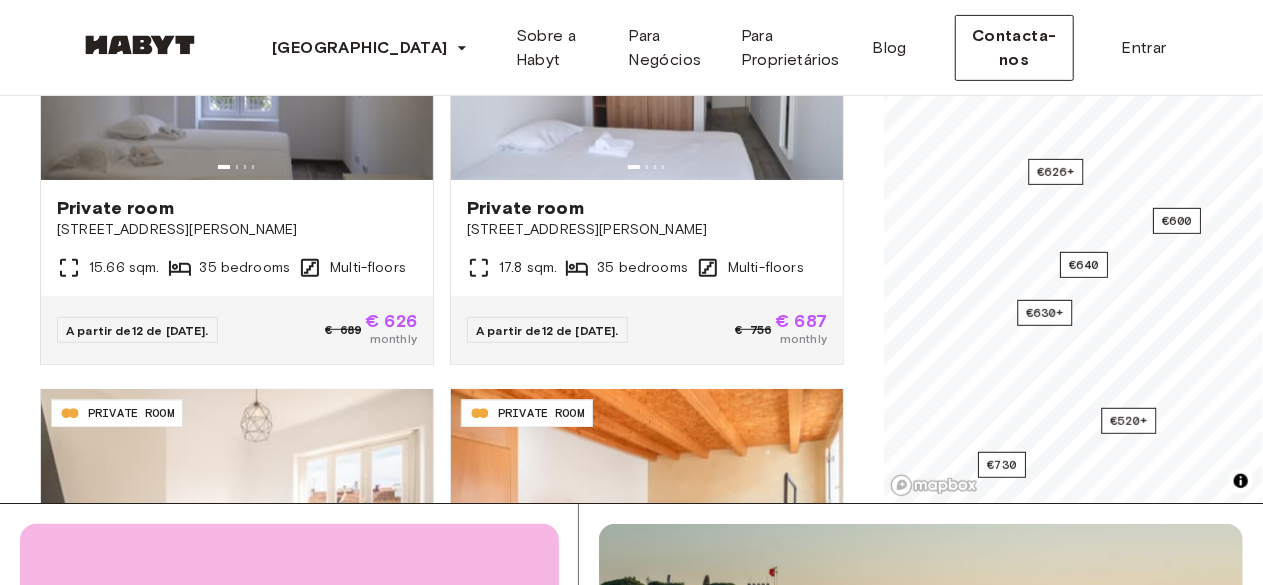 scroll, scrollTop: 1699, scrollLeft: 0, axis: vertical 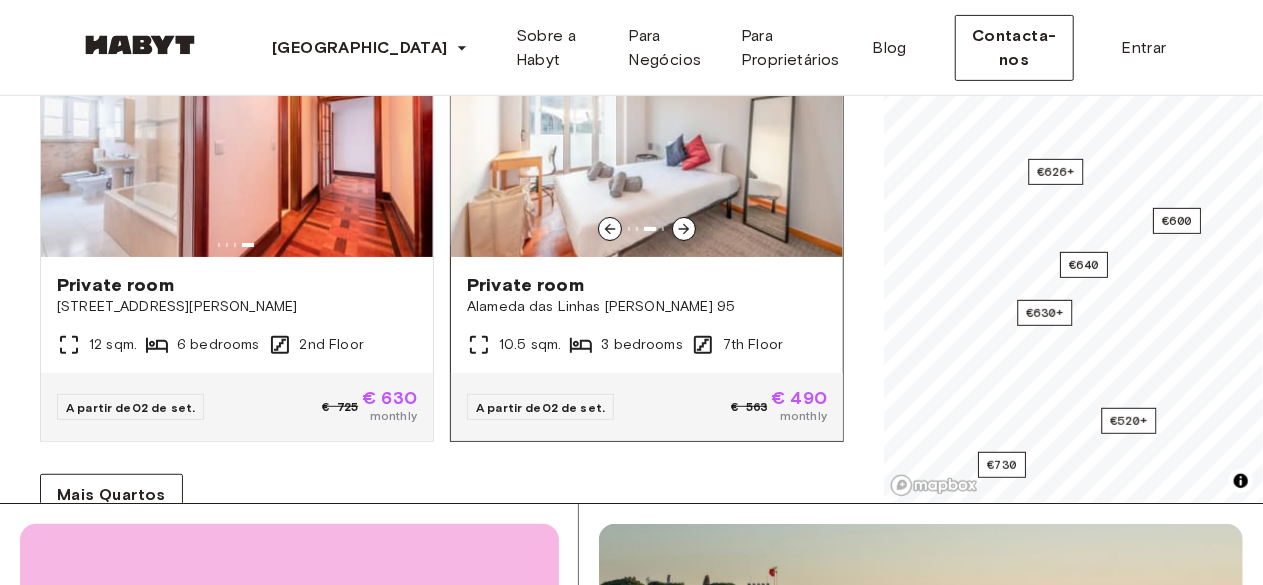 click on "Private room [GEOGRAPHIC_DATA] das Linhas [PERSON_NAME] 95 10.5 sqm. 3 bedrooms 7th Floor" at bounding box center [647, 315] 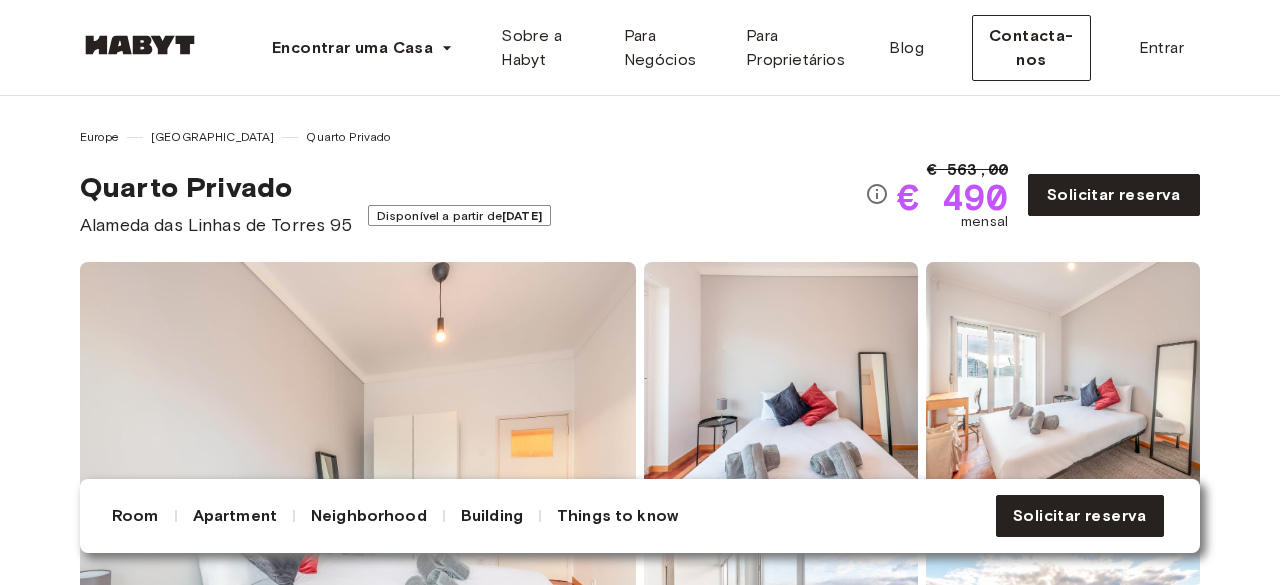 scroll, scrollTop: 0, scrollLeft: 0, axis: both 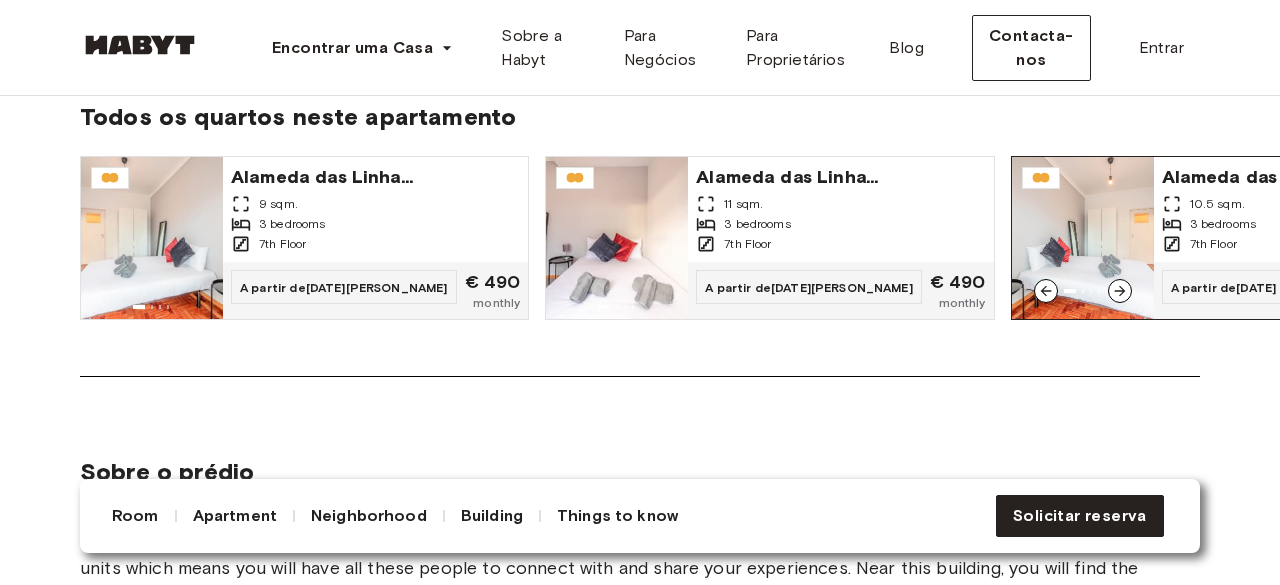 click on "Alameda das Linhas [PERSON_NAME] 95" at bounding box center [1257, 175] 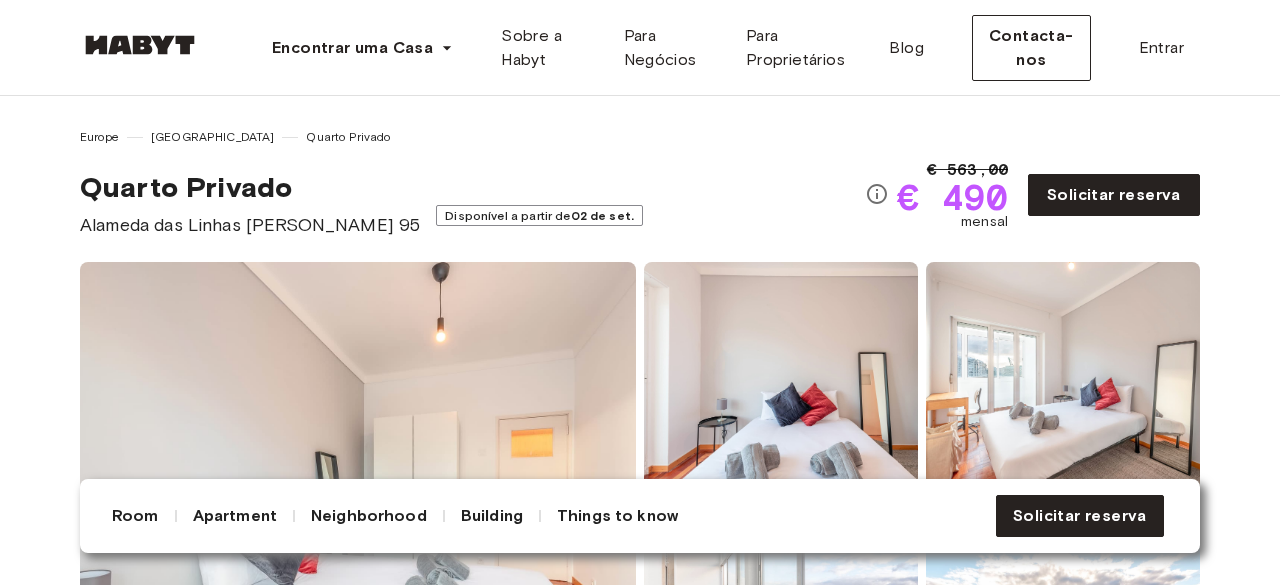 scroll, scrollTop: 0, scrollLeft: 0, axis: both 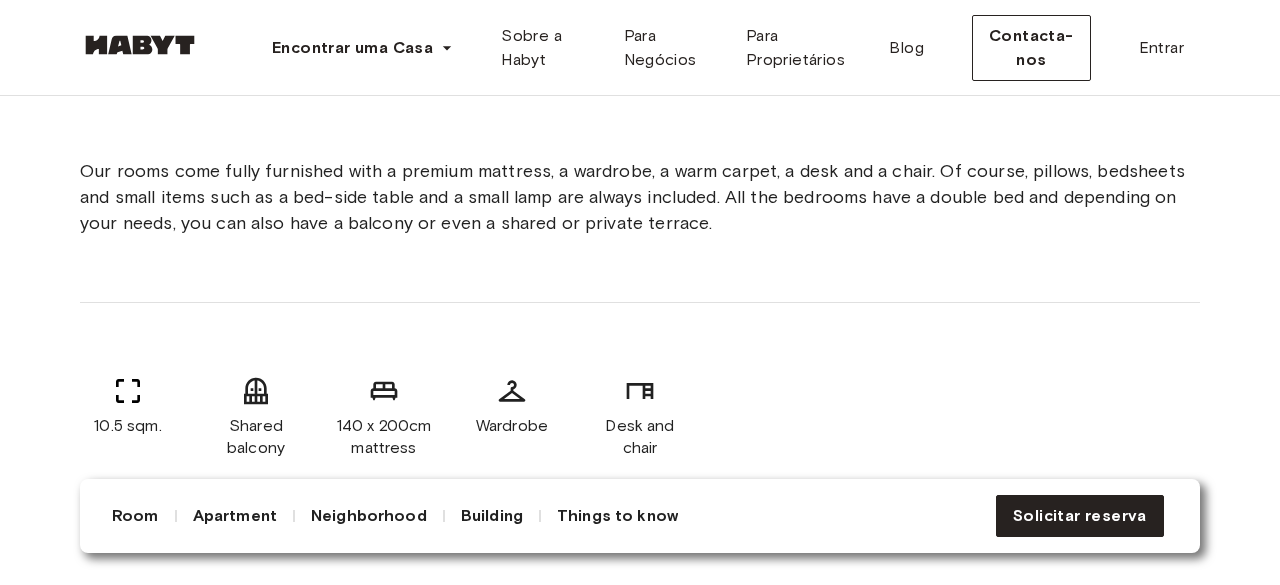 click on "10.5 sqm. Shared balcony 140 x 200cm mattress Wardrobe Desk and chair" at bounding box center (640, 417) 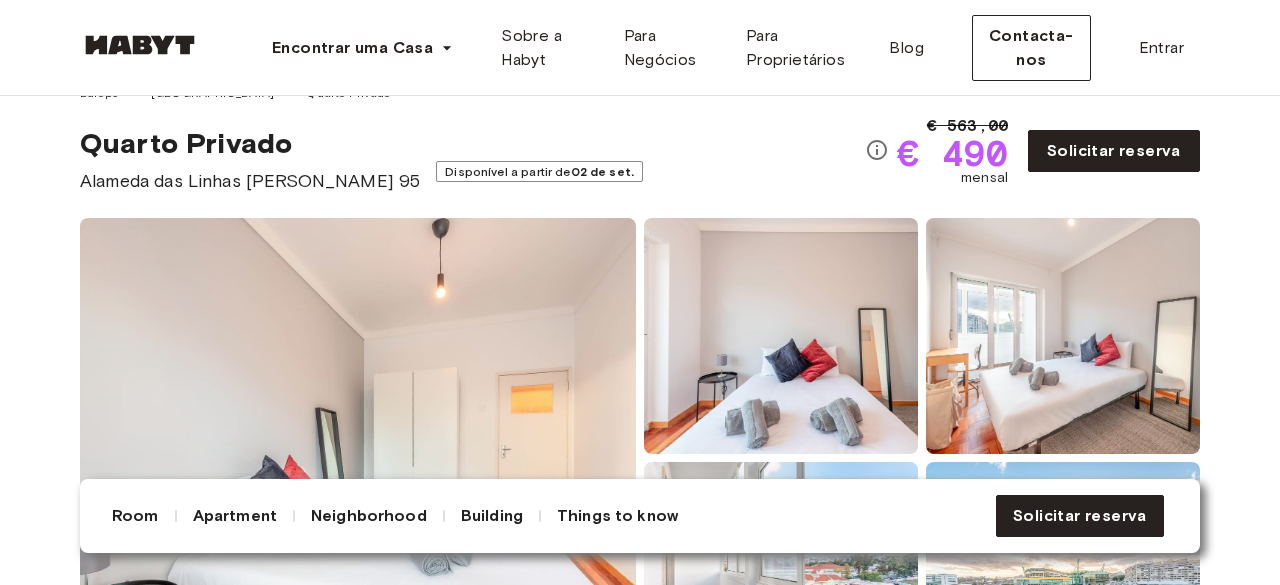 scroll, scrollTop: 0, scrollLeft: 0, axis: both 